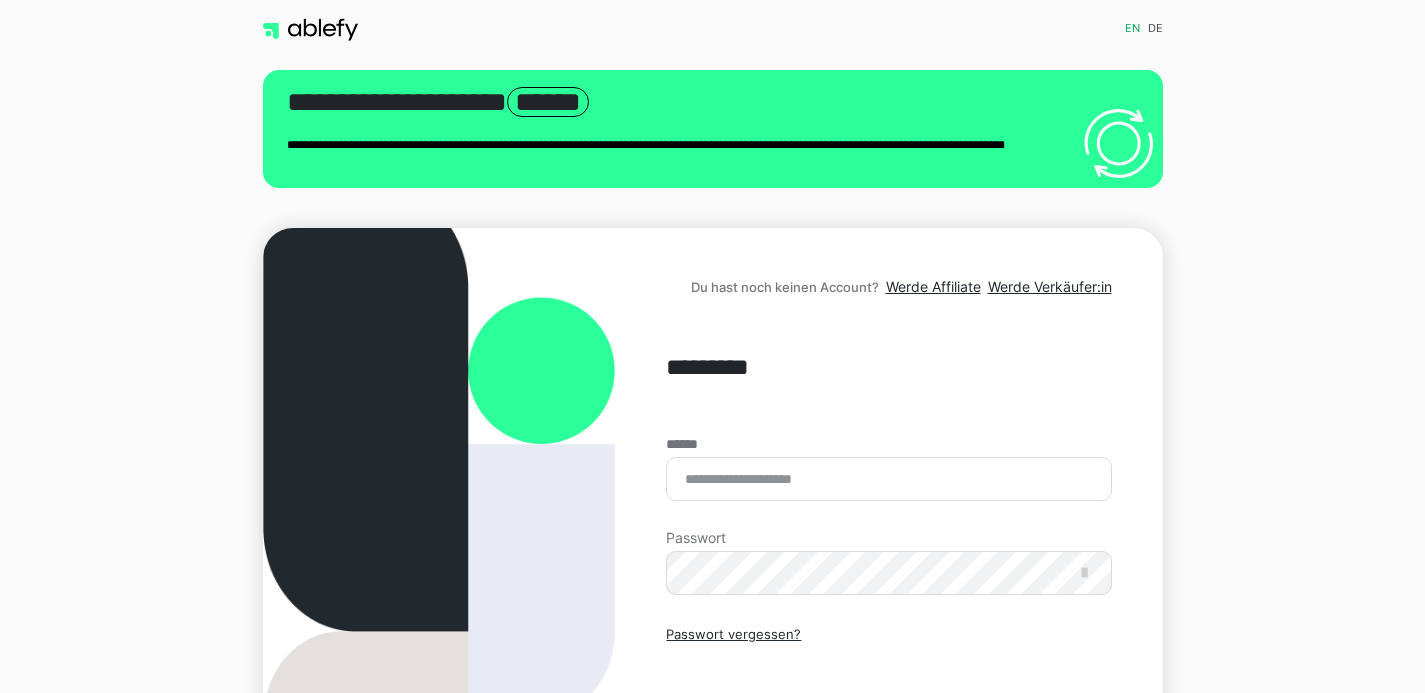 scroll, scrollTop: 0, scrollLeft: 0, axis: both 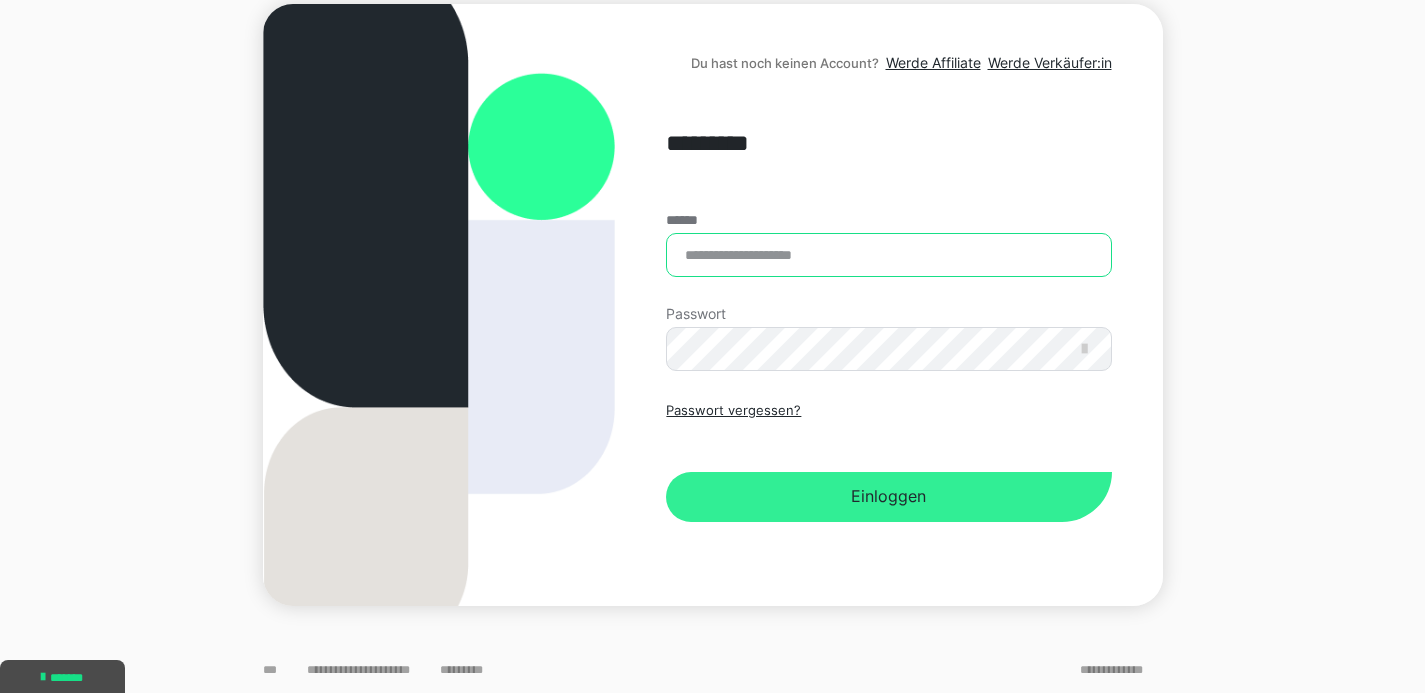 type on "**********" 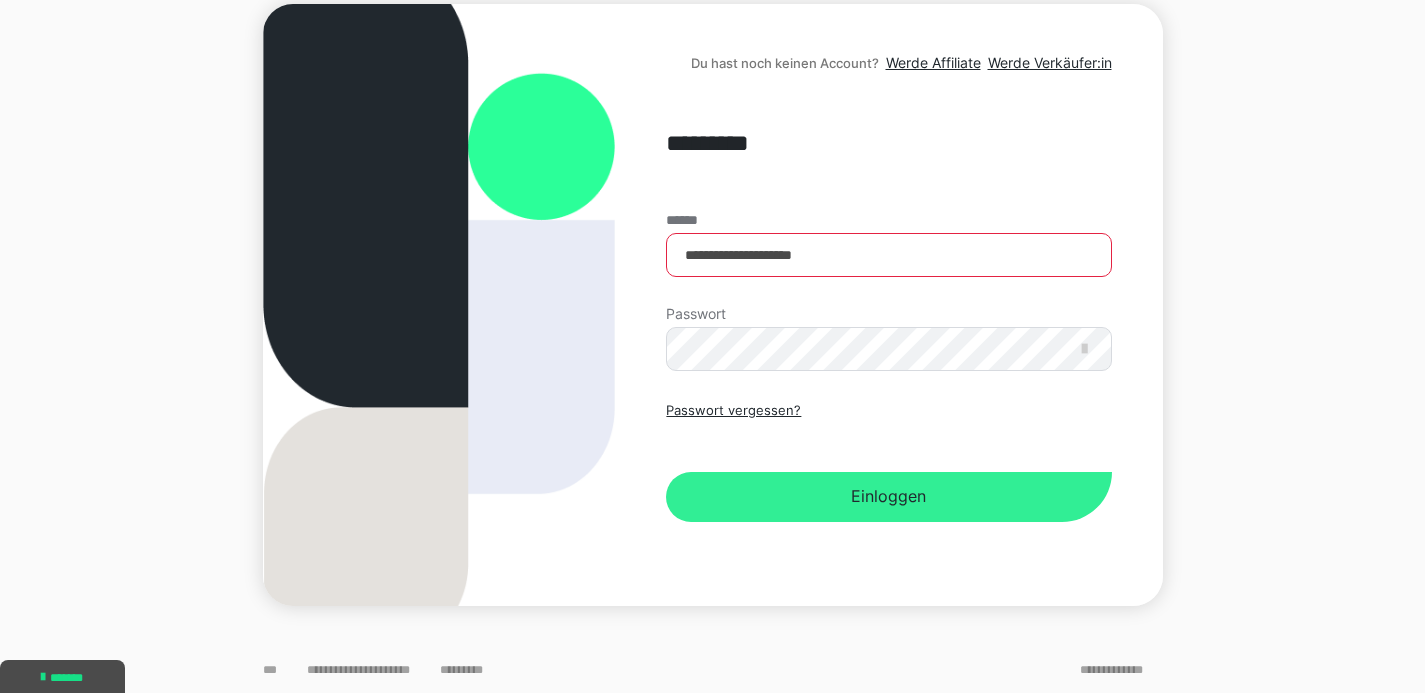 click on "Einloggen" at bounding box center (888, 497) 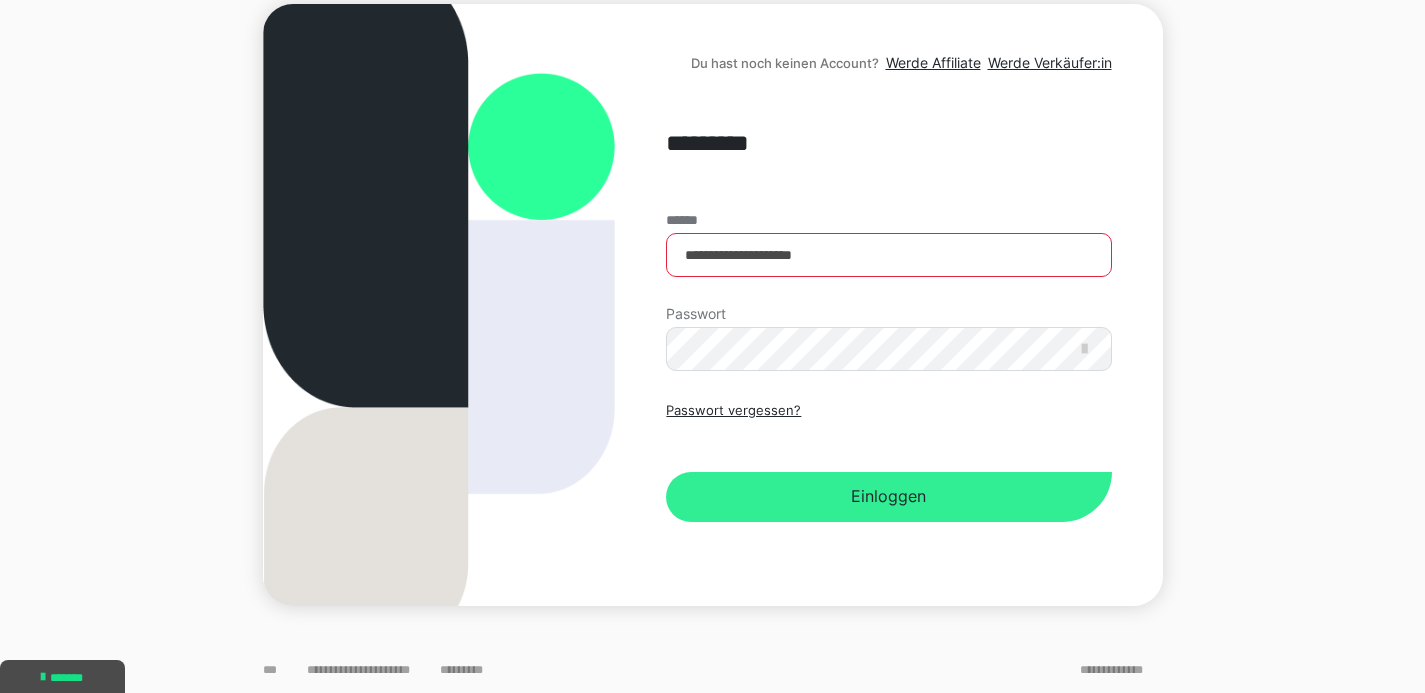 click on "Einloggen" at bounding box center (888, 497) 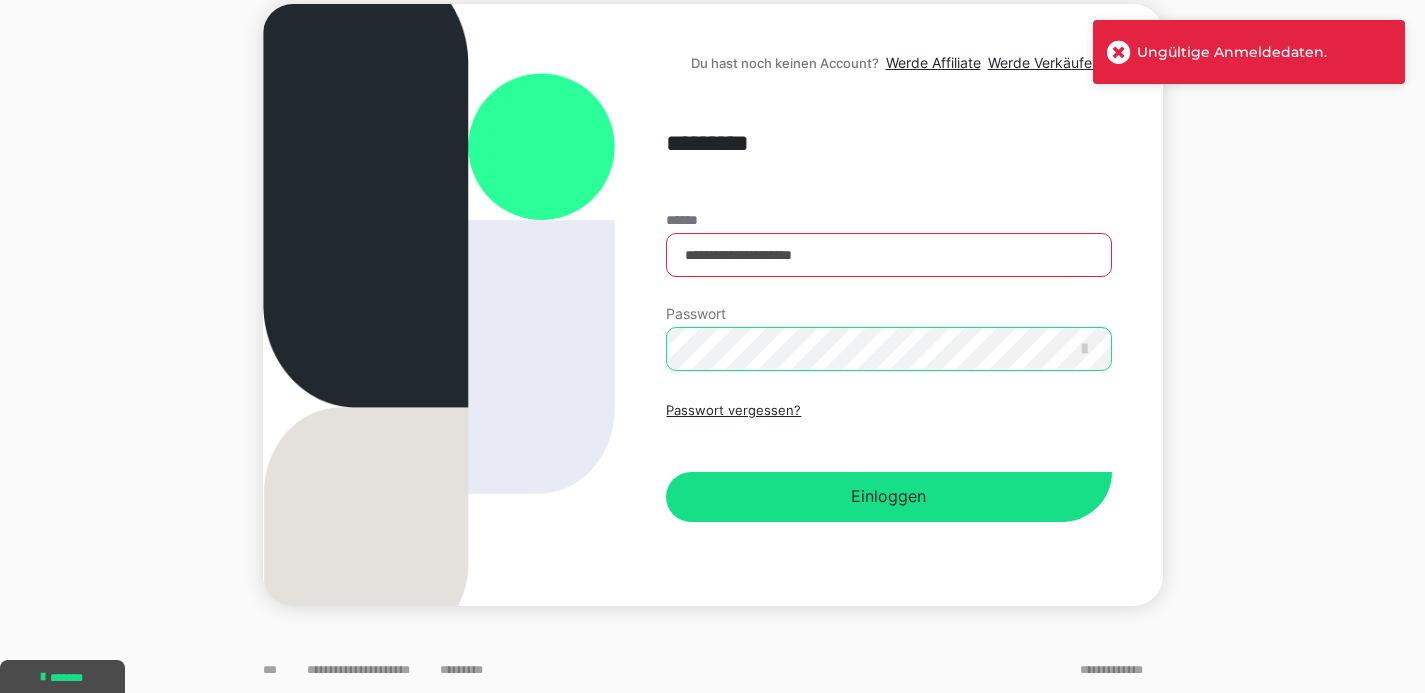 scroll, scrollTop: 0, scrollLeft: 0, axis: both 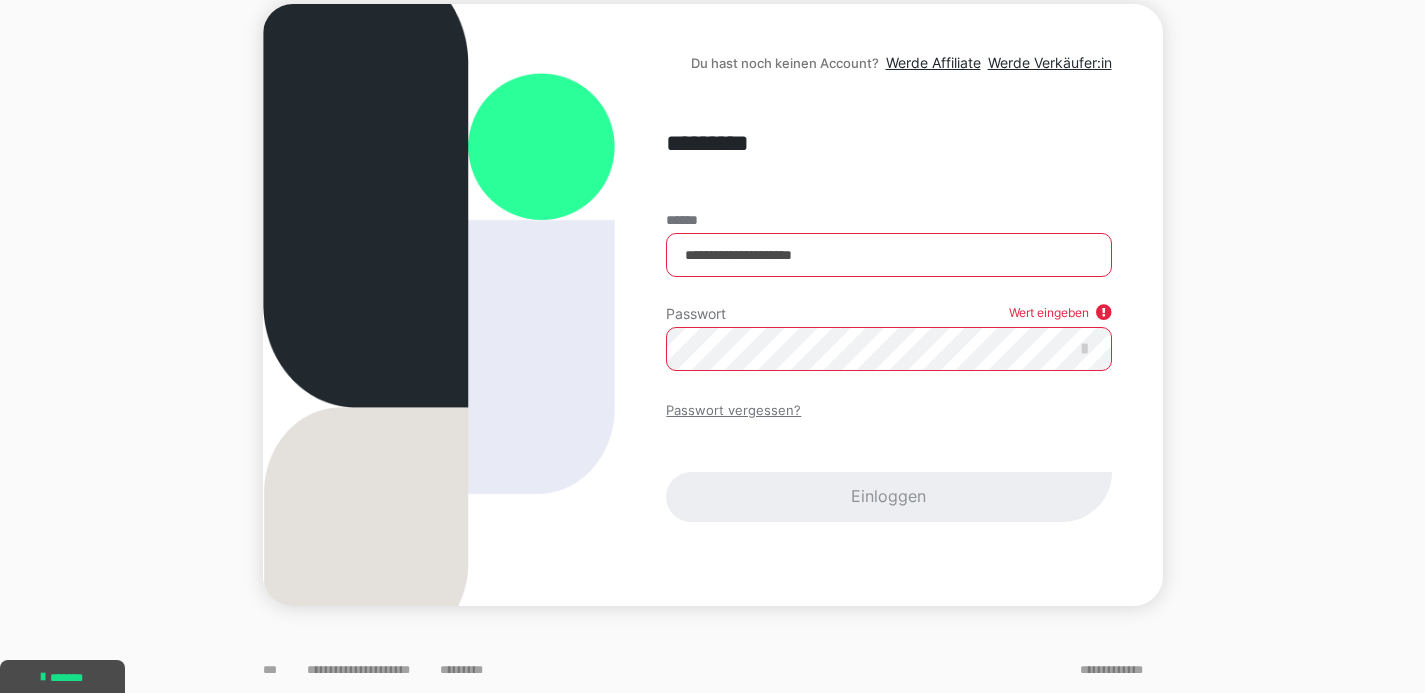 click on "Passwort vergessen?" at bounding box center [733, 411] 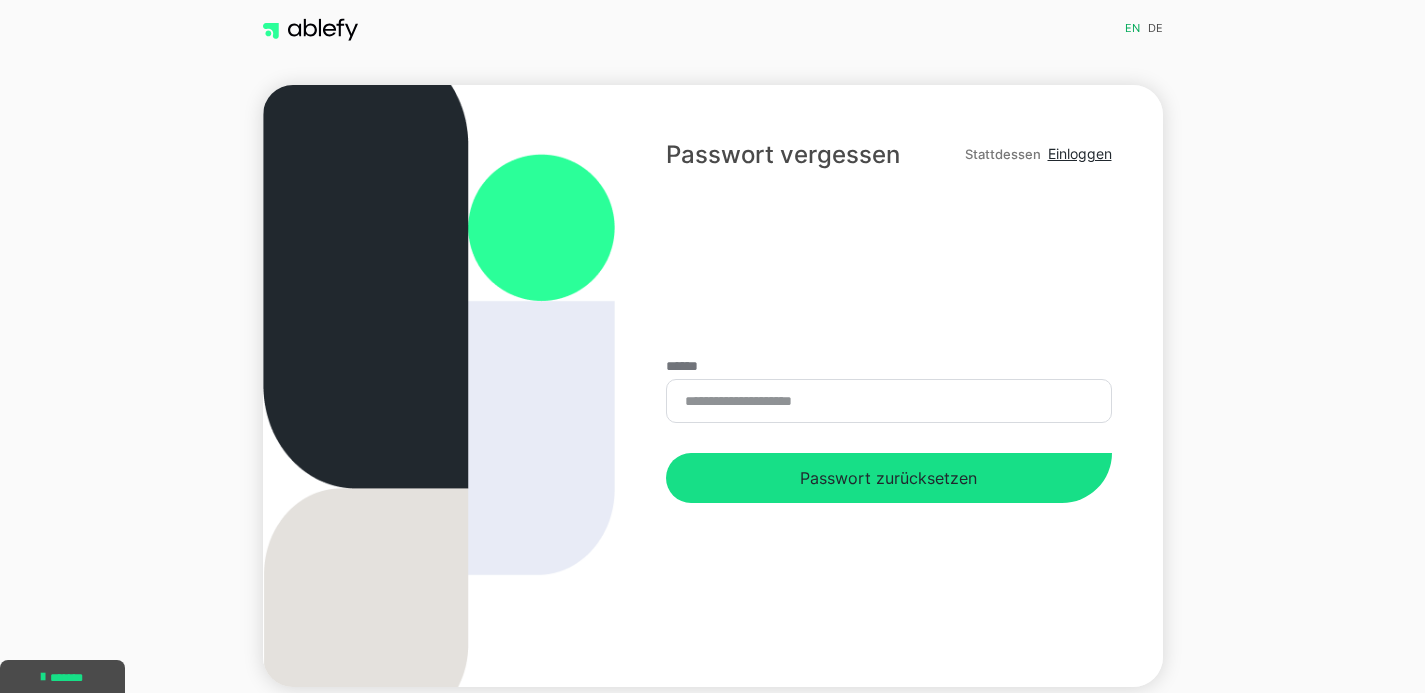 scroll, scrollTop: 0, scrollLeft: 0, axis: both 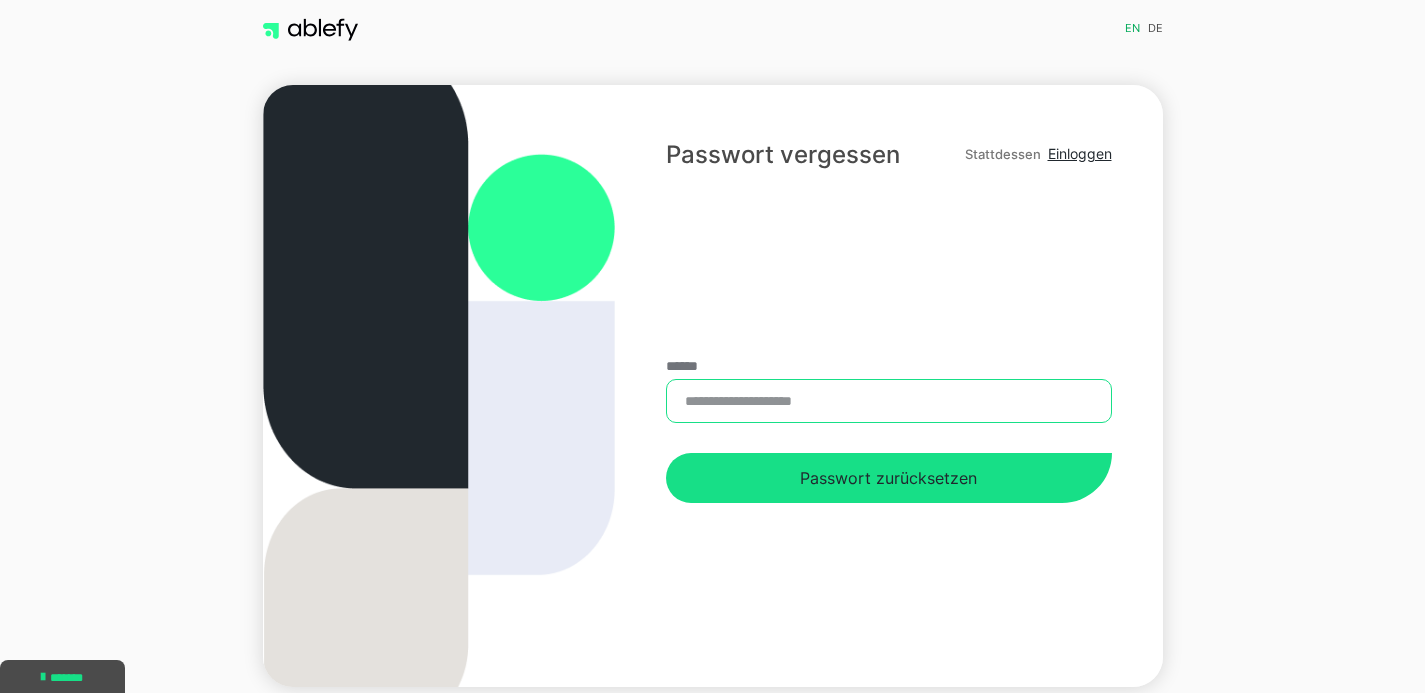 click on "******" at bounding box center (888, 401) 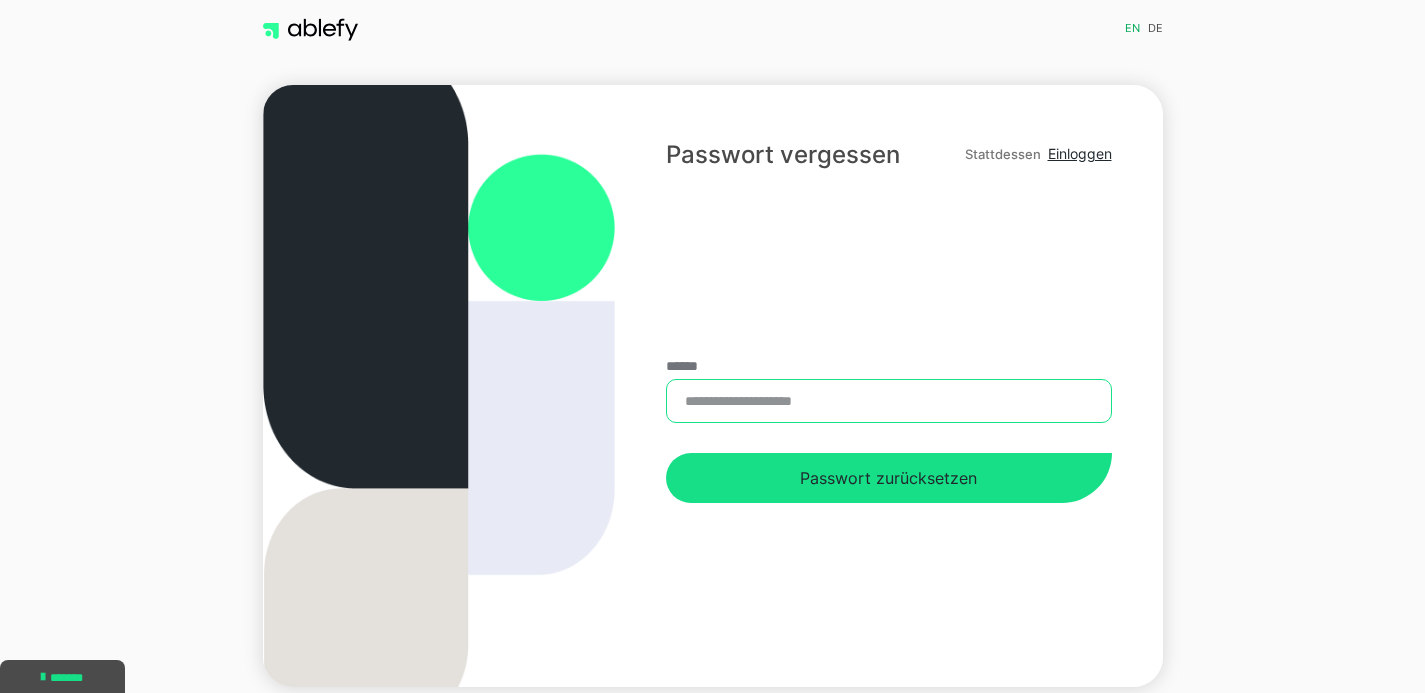 type on "**********" 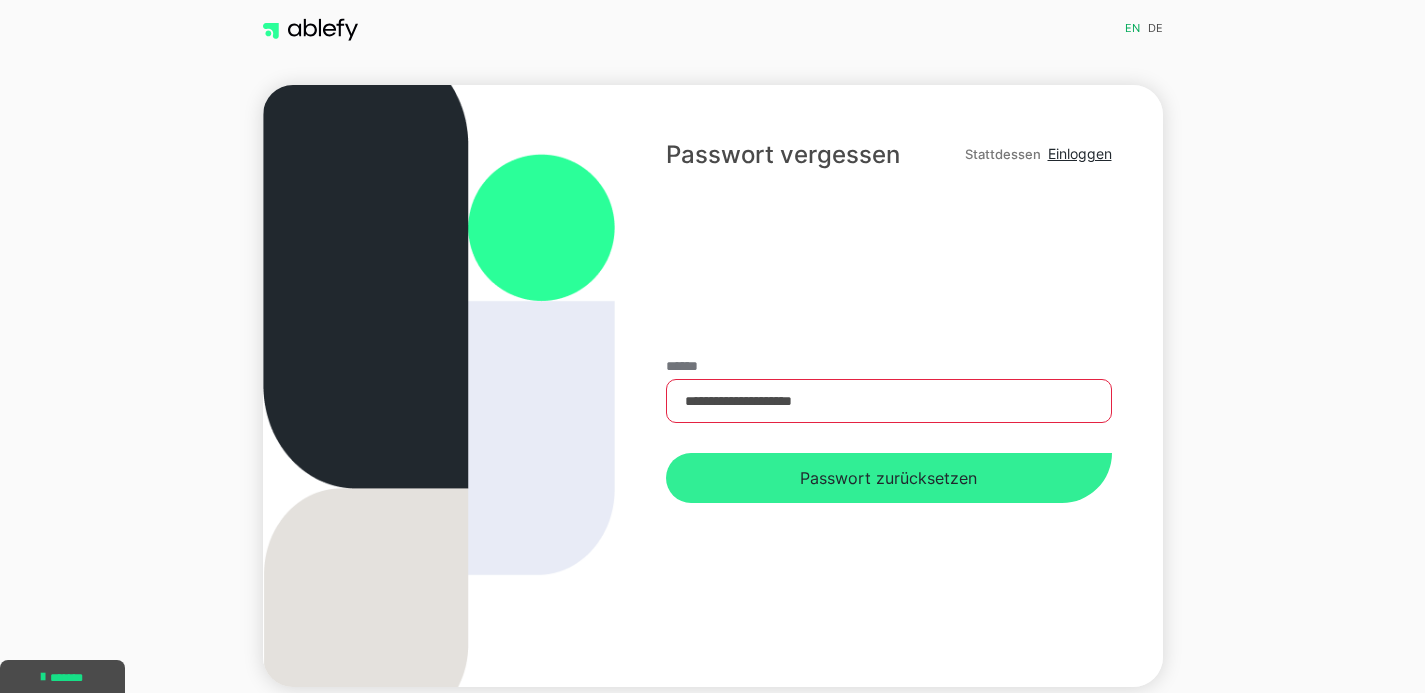 click on "Passwort zurücksetzen" at bounding box center (888, 478) 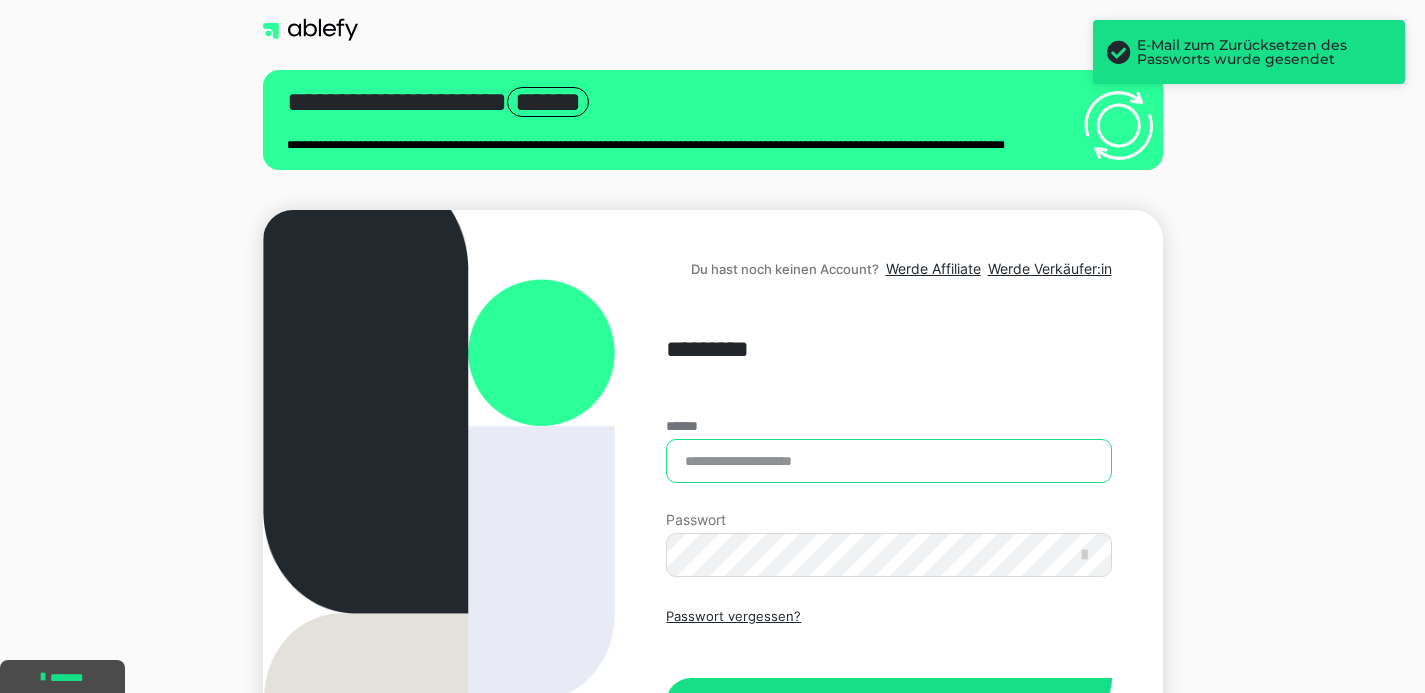 type on "**********" 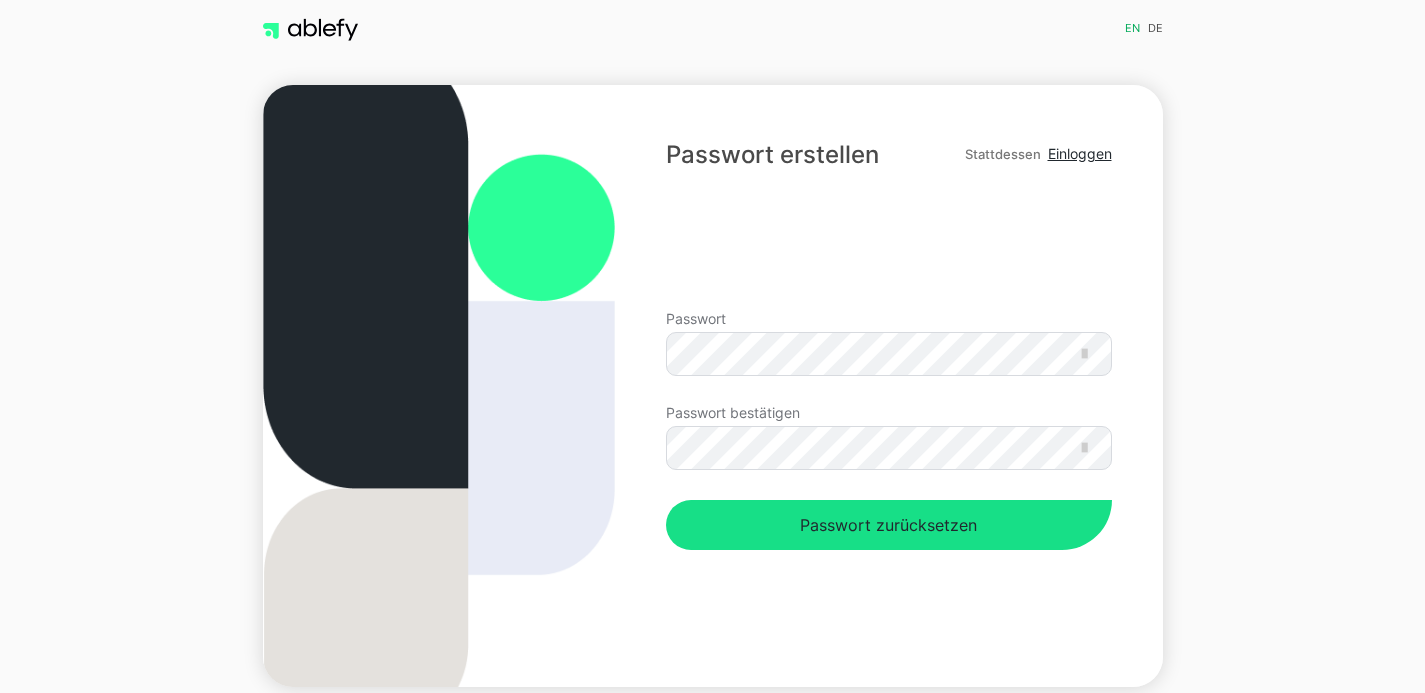 scroll, scrollTop: 0, scrollLeft: 0, axis: both 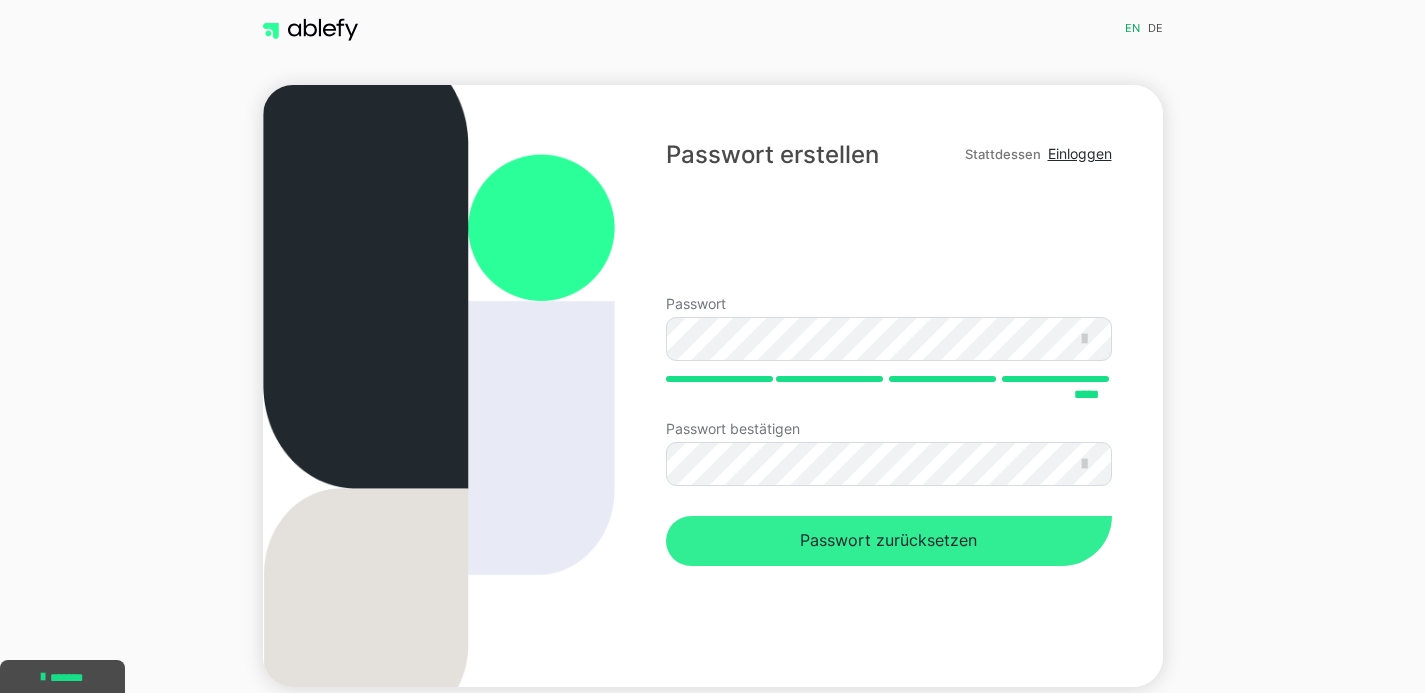 click on "Passwort zurücksetzen" at bounding box center (888, 541) 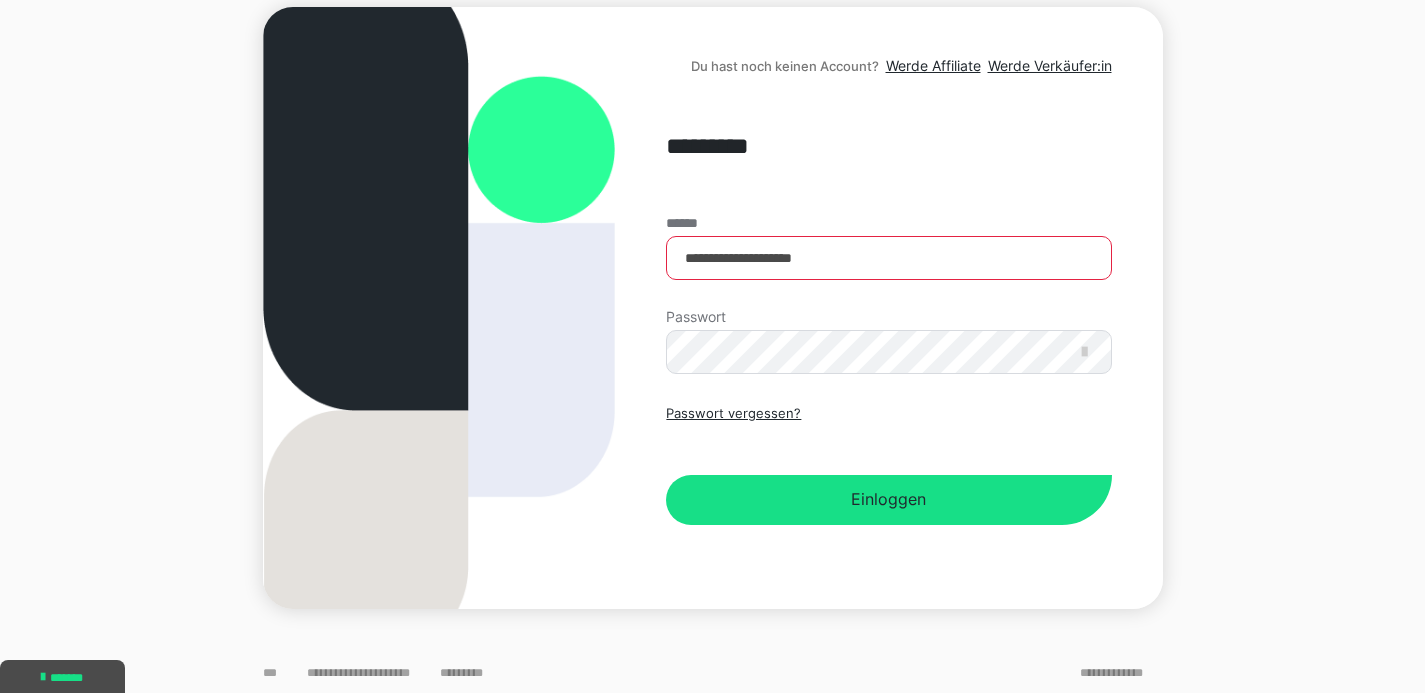 scroll, scrollTop: 224, scrollLeft: 0, axis: vertical 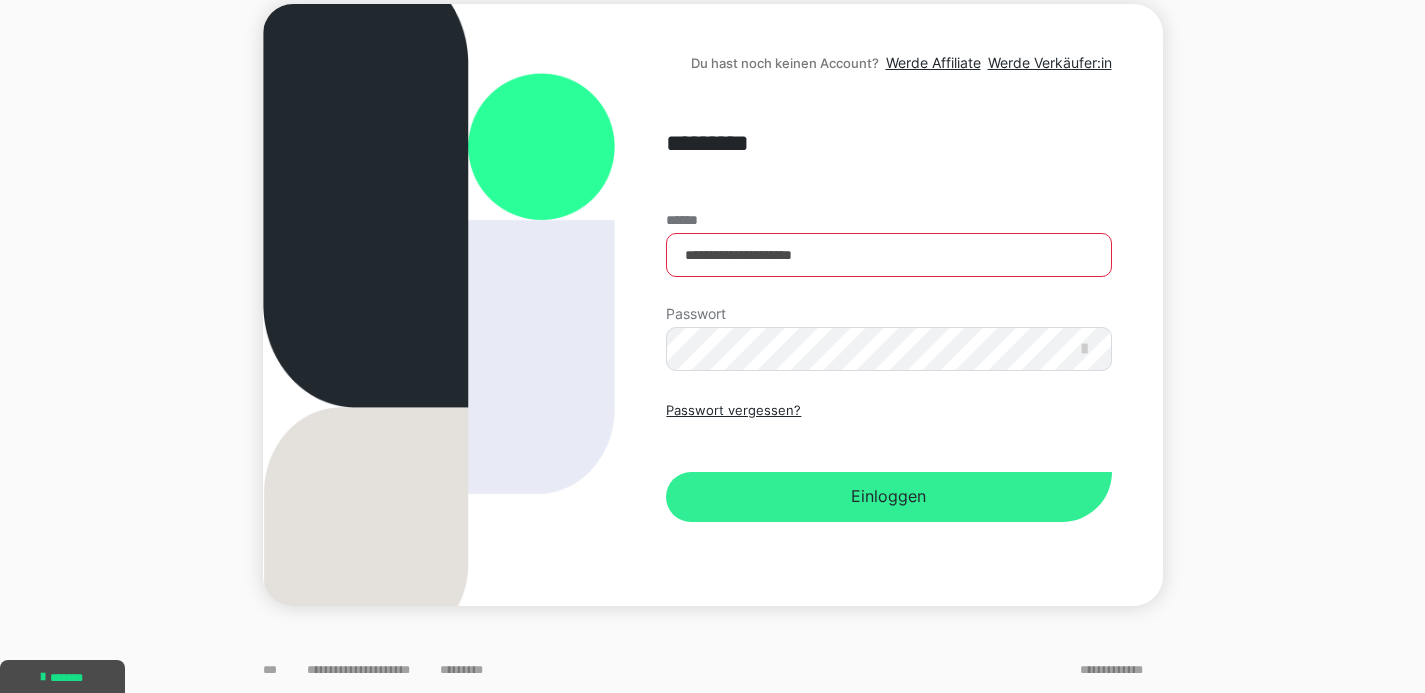 click on "Einloggen" at bounding box center [888, 497] 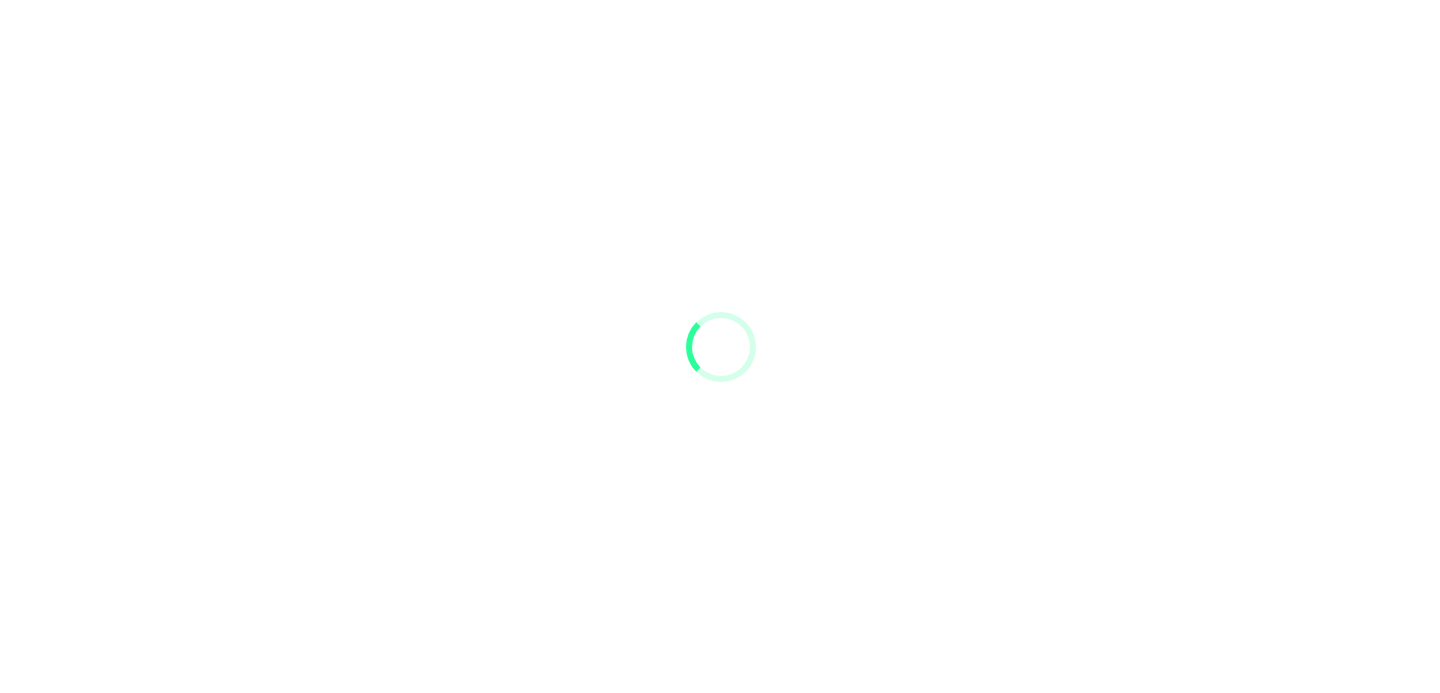 scroll, scrollTop: 0, scrollLeft: 0, axis: both 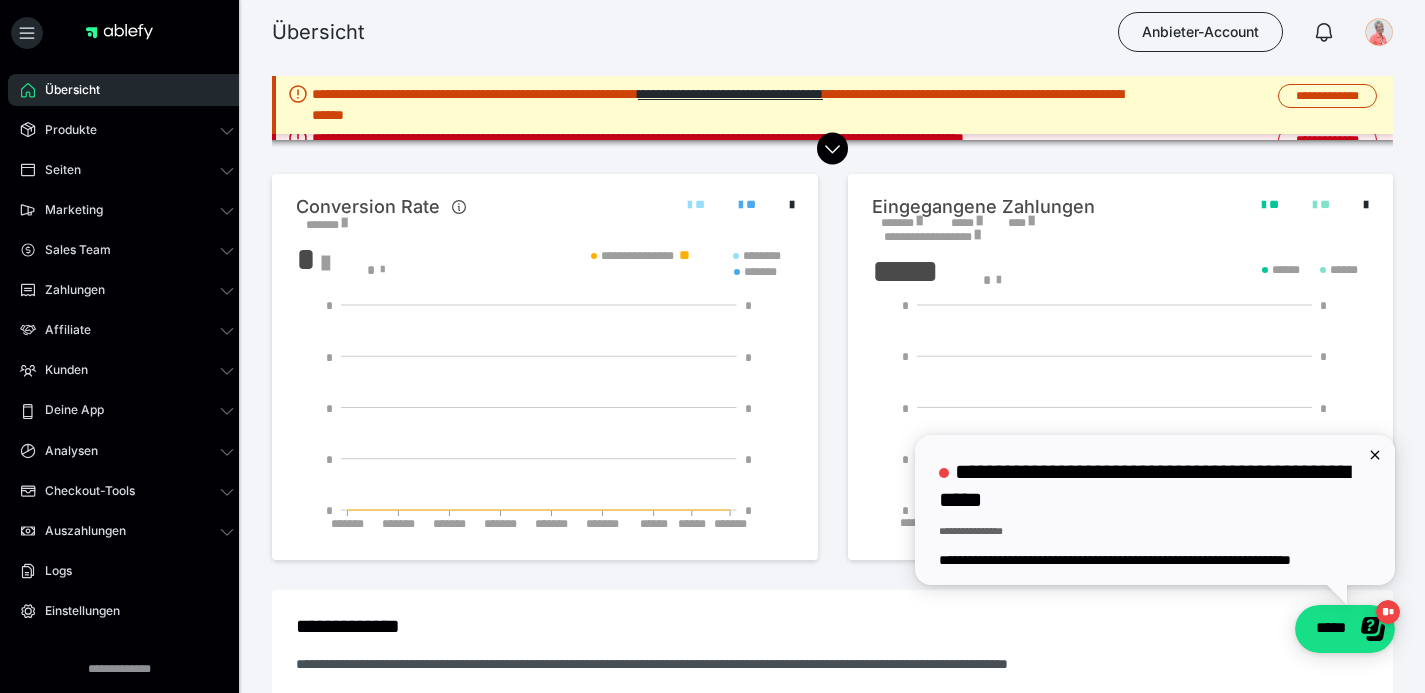 click on "**********" at bounding box center (1268, 96) 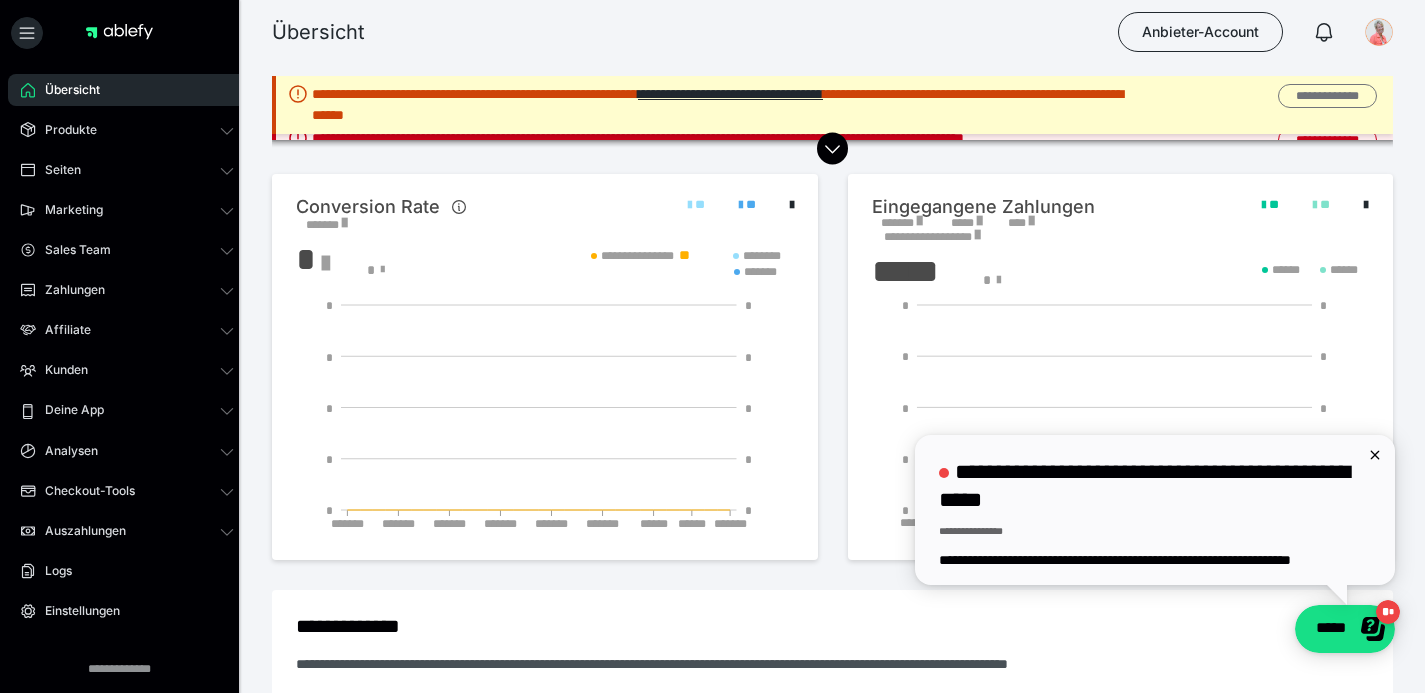 click on "**********" at bounding box center (1327, 96) 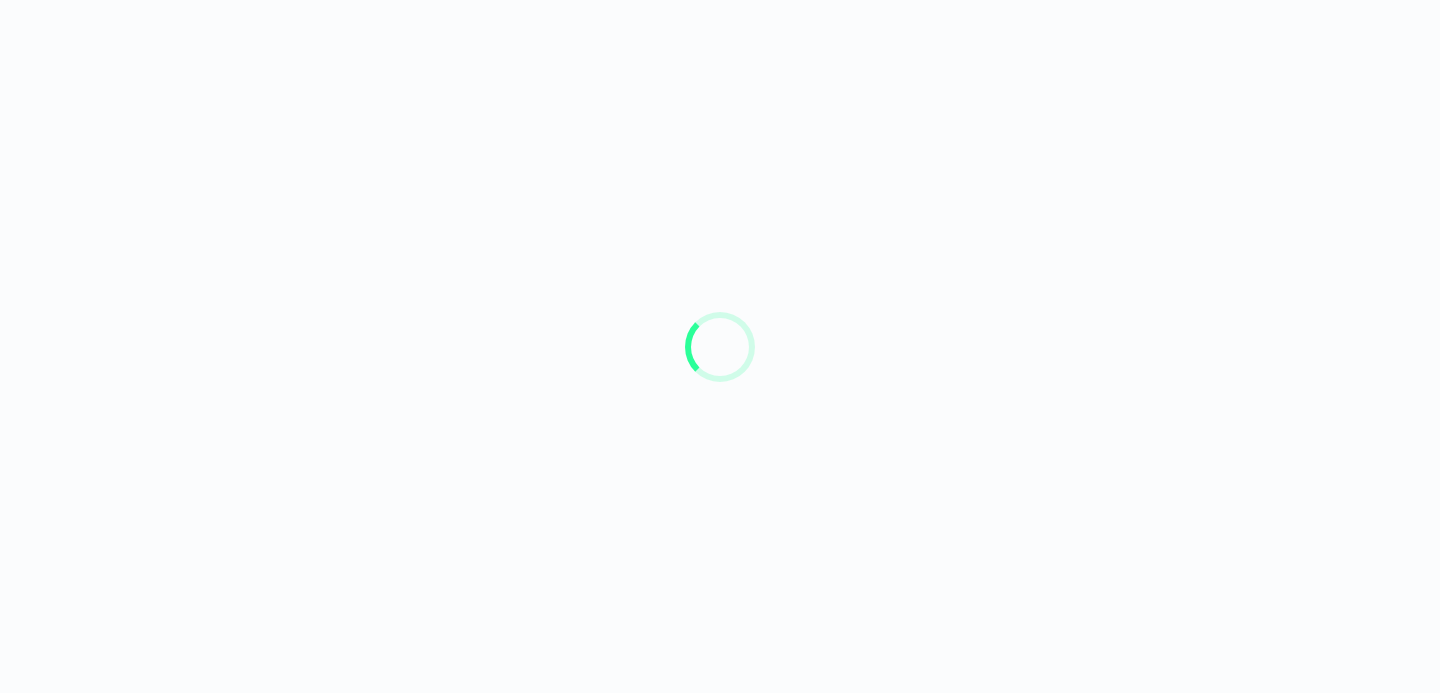 scroll, scrollTop: 0, scrollLeft: 0, axis: both 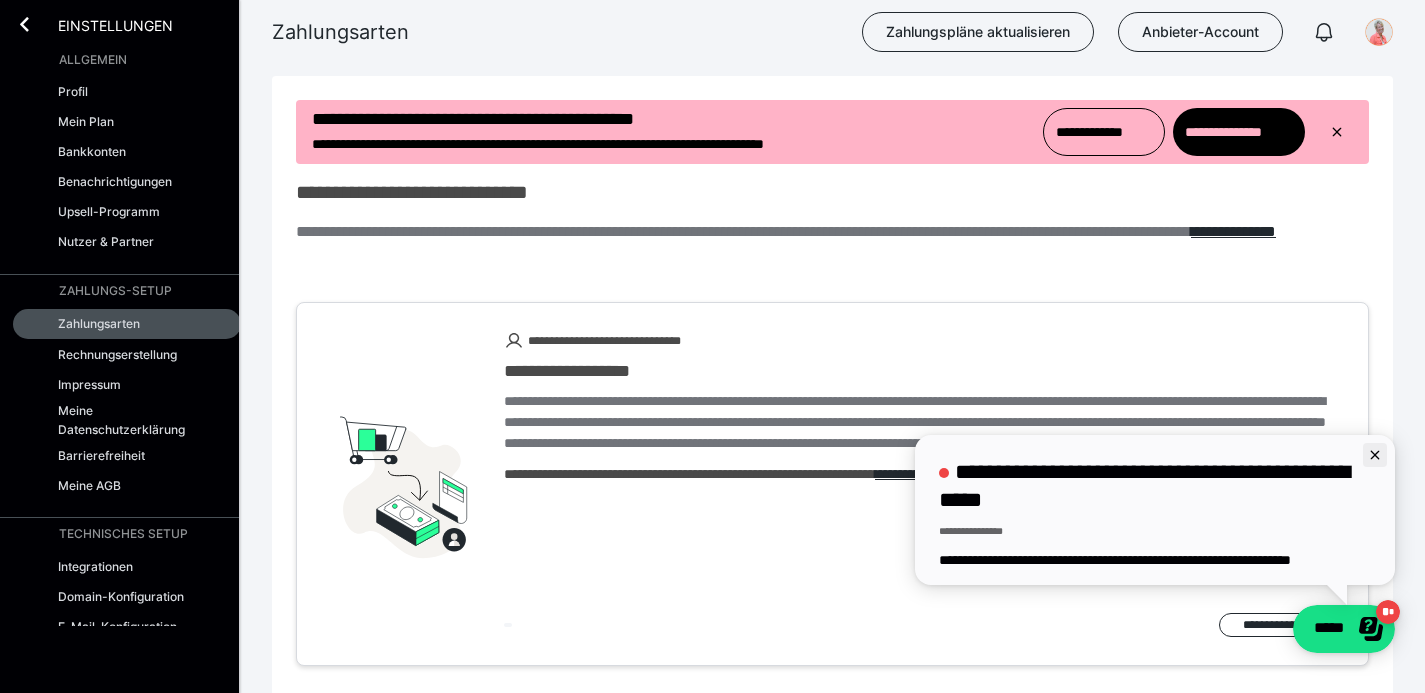 click 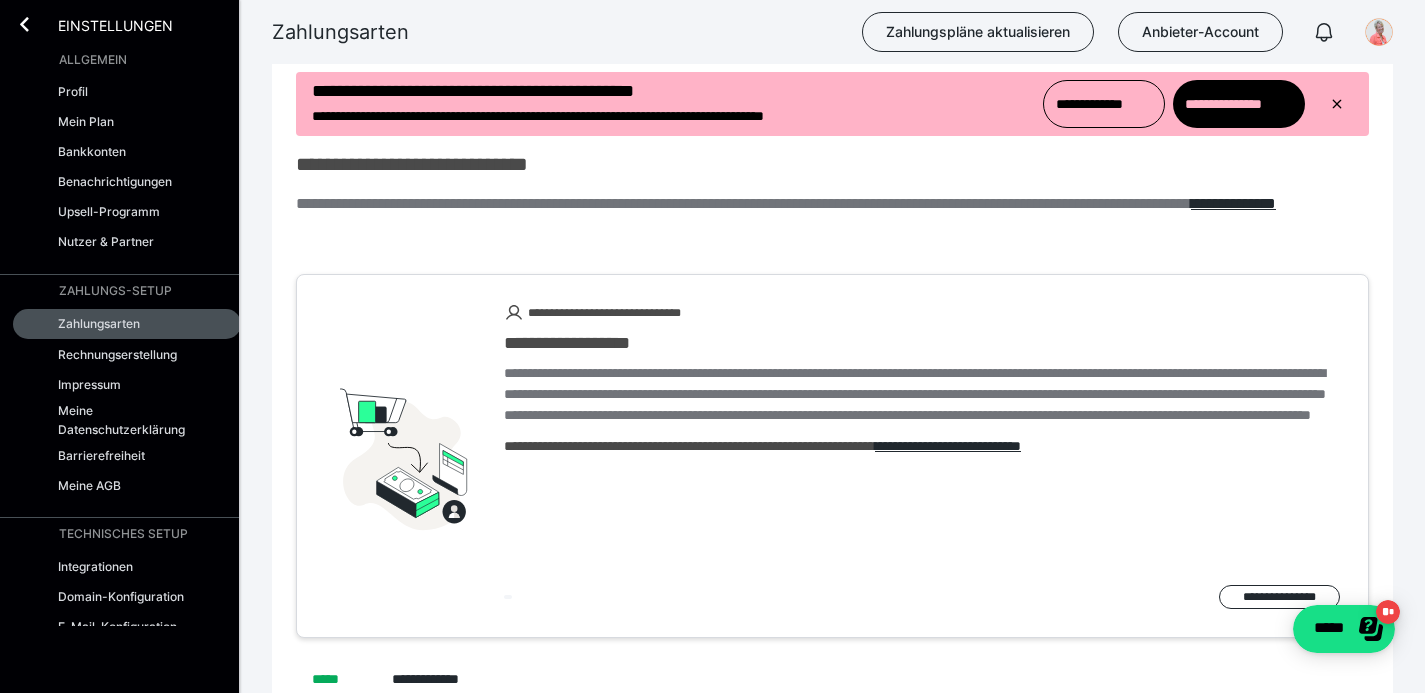 scroll, scrollTop: 0, scrollLeft: 0, axis: both 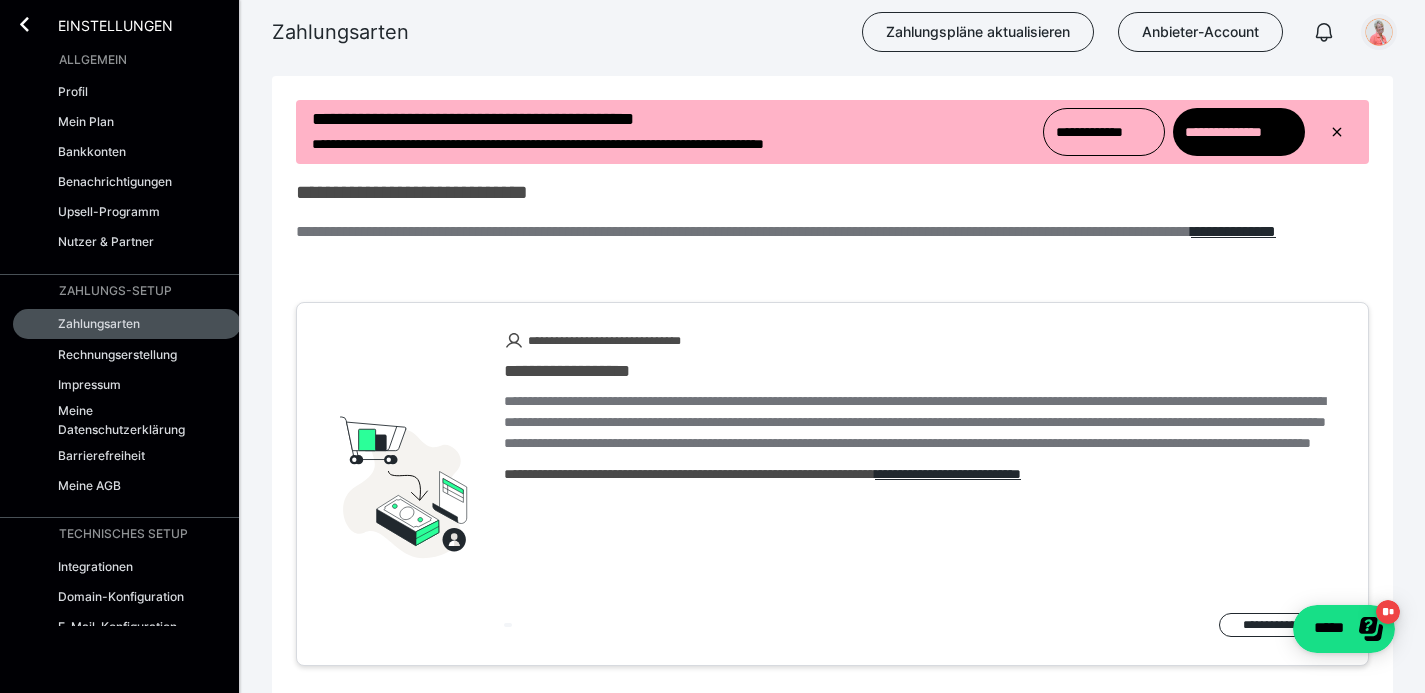 click at bounding box center (1379, 32) 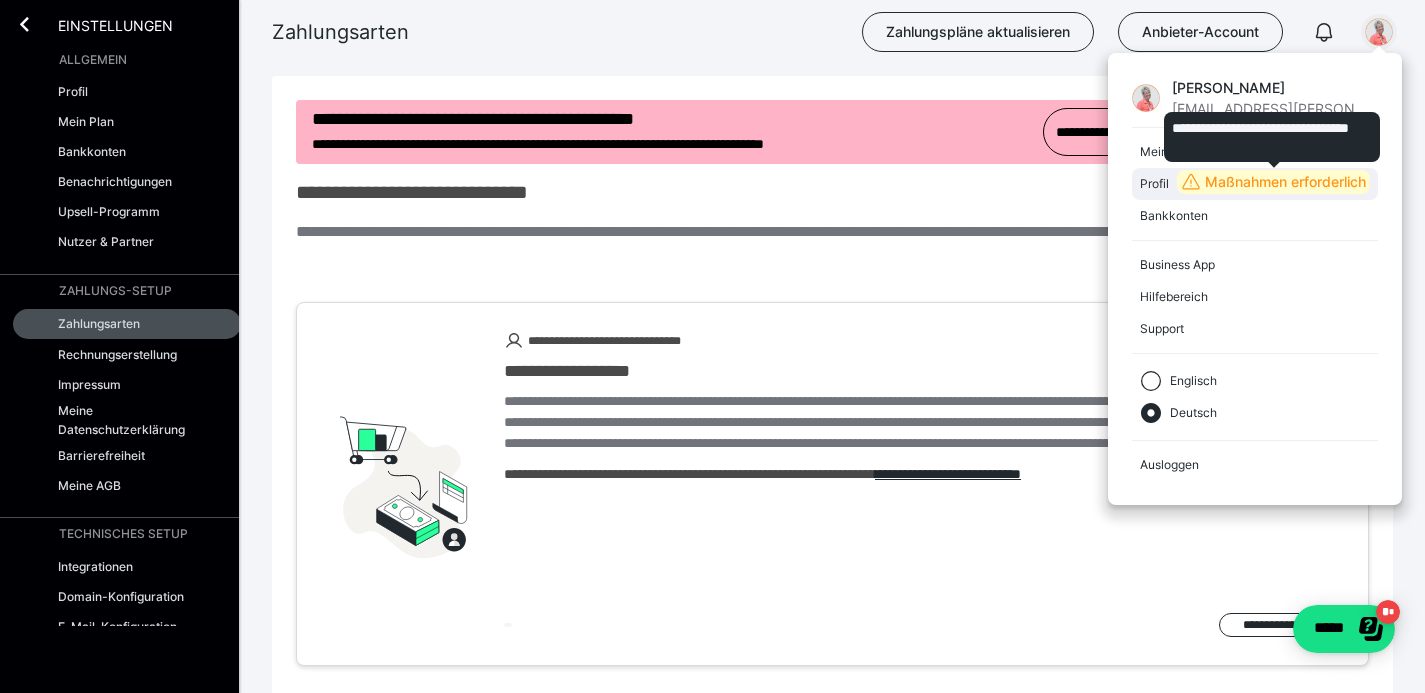 click on "Maßnahmen erforderlich" at bounding box center [1285, 182] 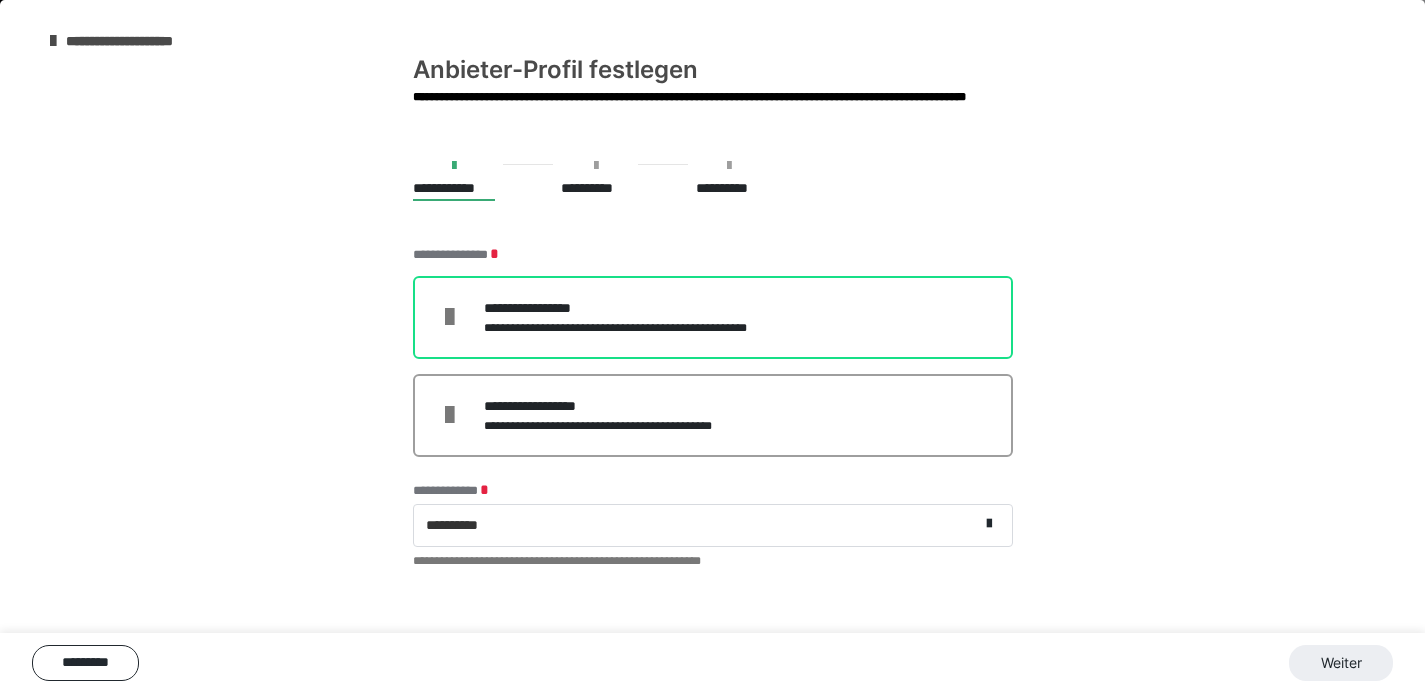 click on "**********" at bounding box center (641, 328) 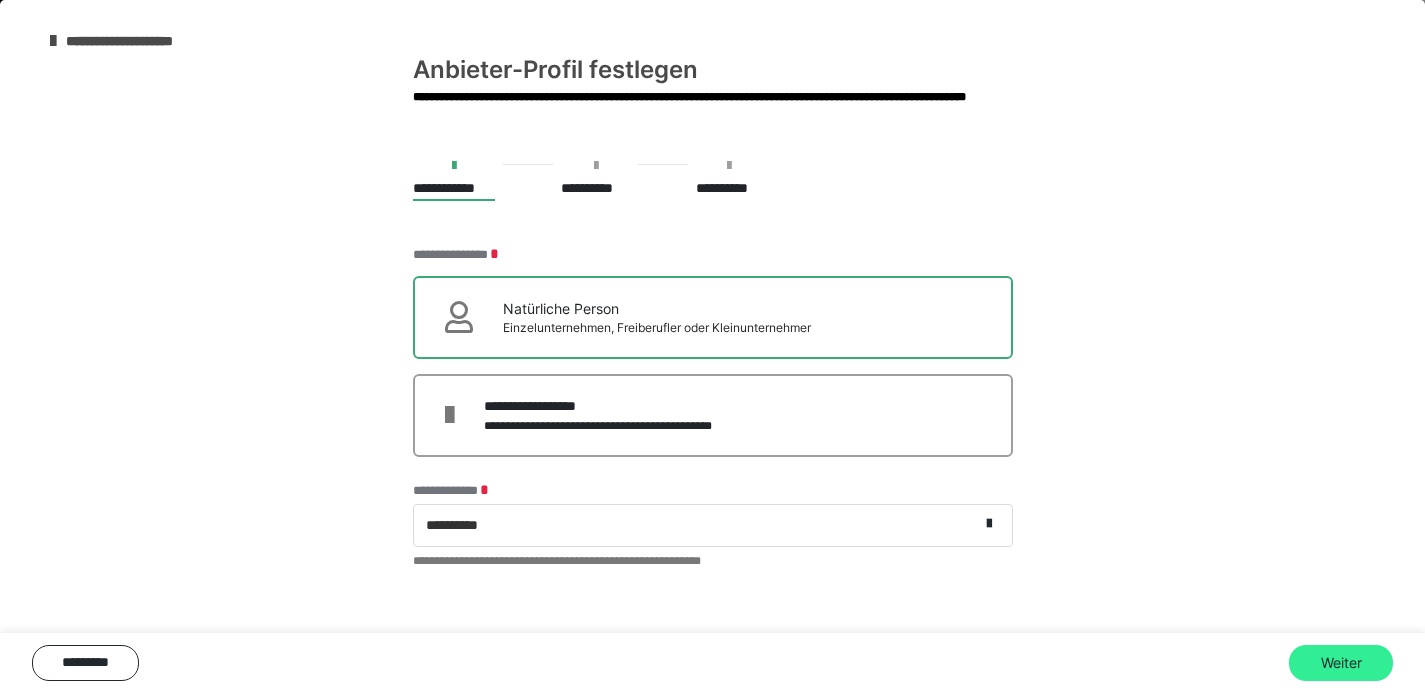 click on "Weiter" at bounding box center [1341, 663] 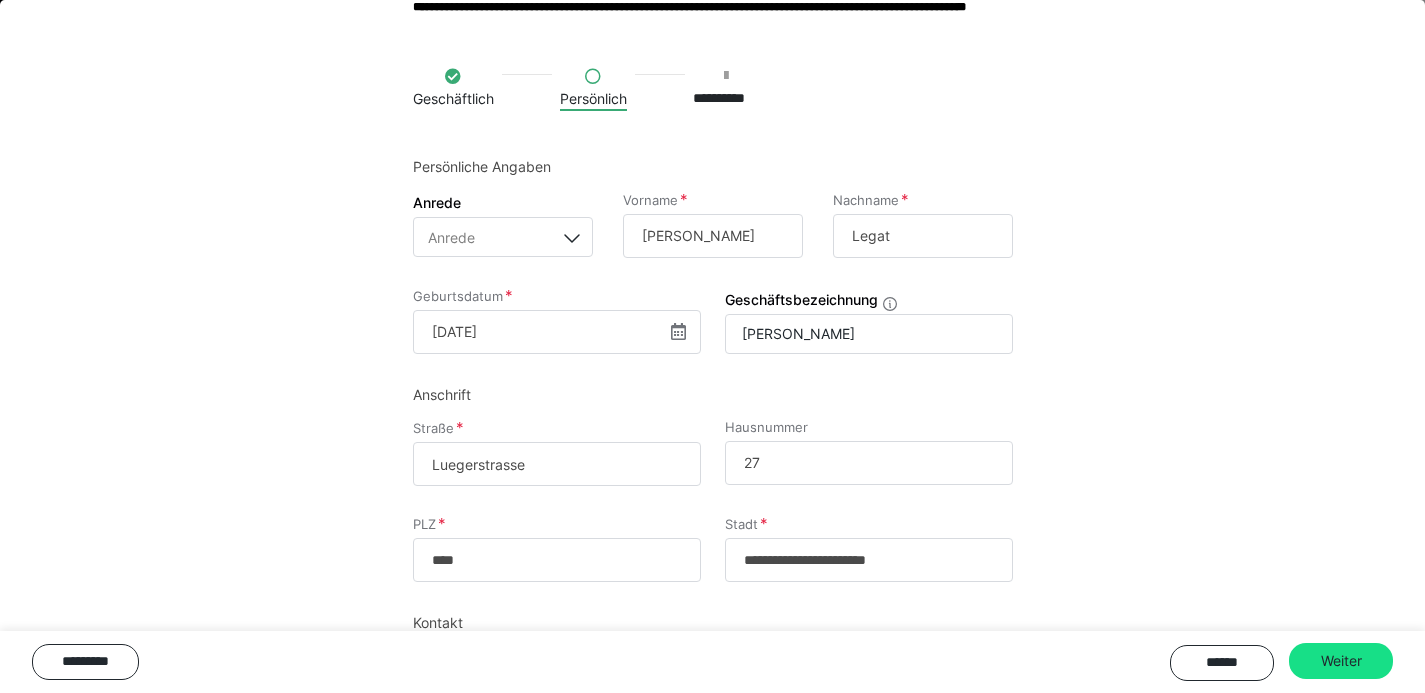 scroll, scrollTop: 225, scrollLeft: 0, axis: vertical 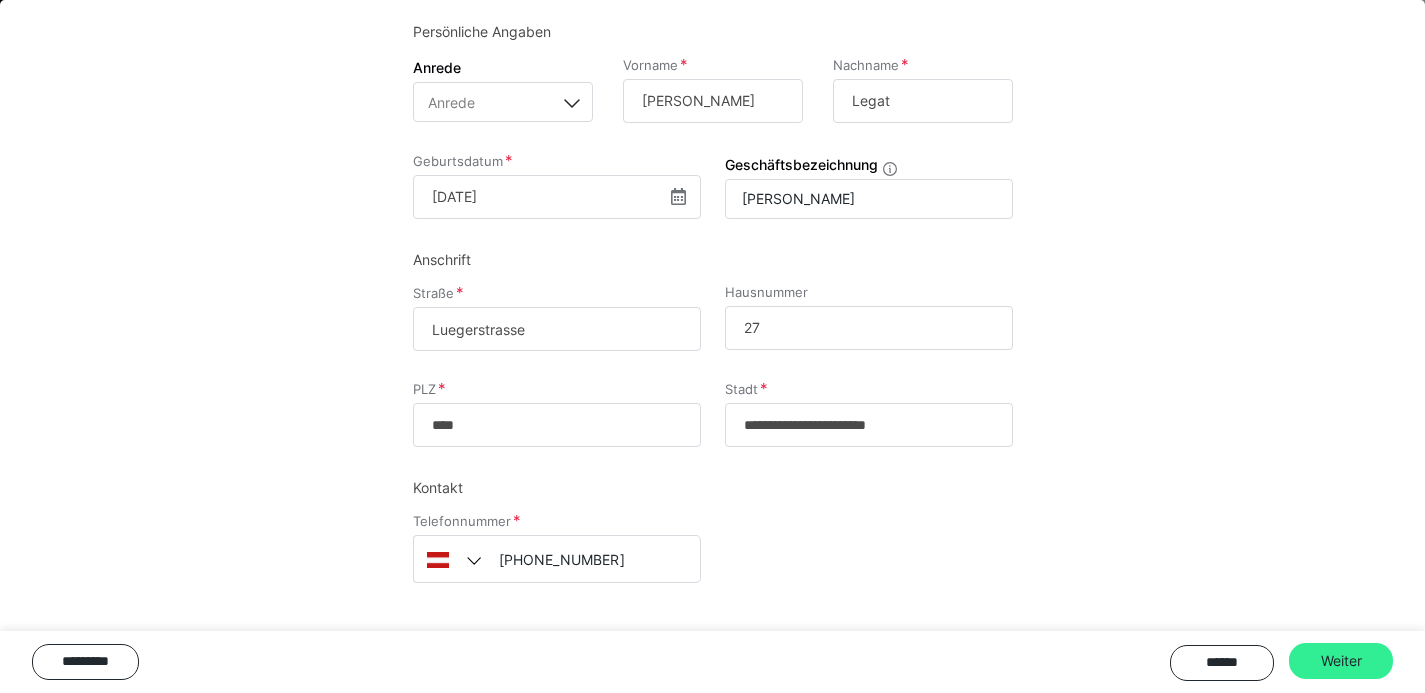 click on "Weiter" at bounding box center [1341, 661] 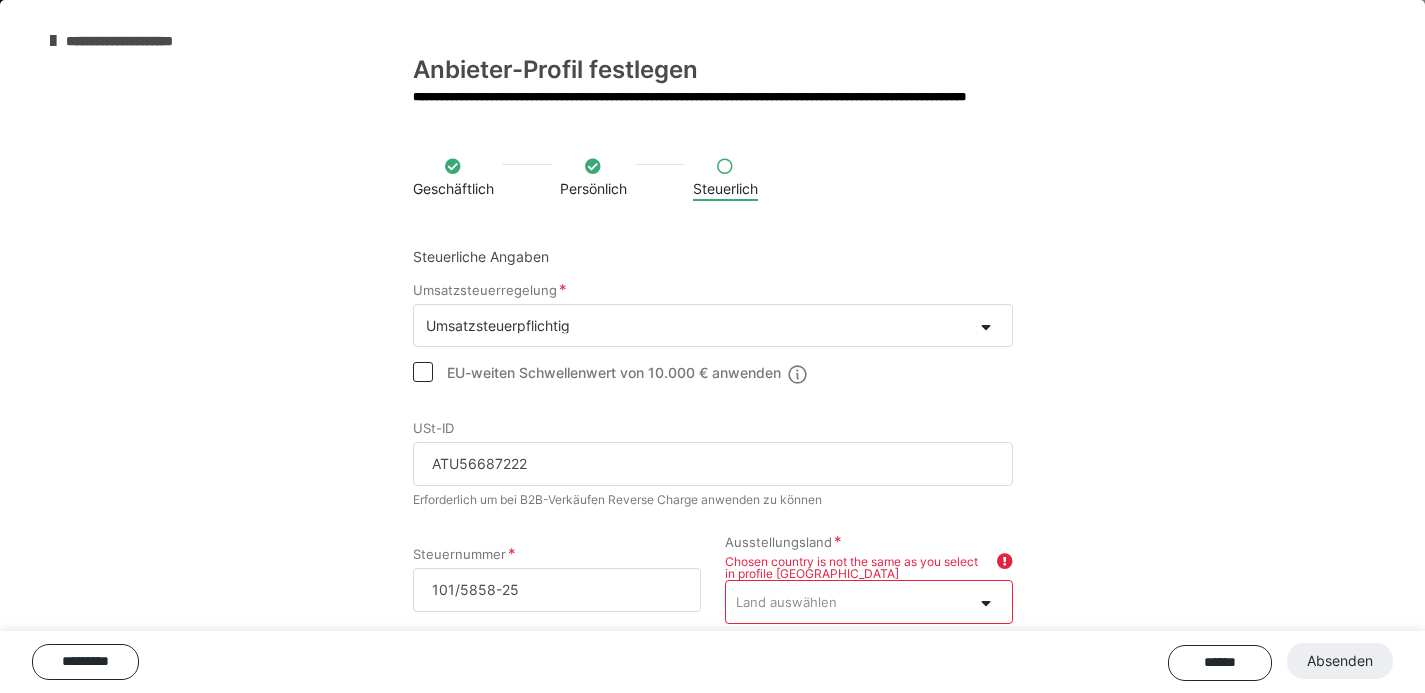 scroll, scrollTop: 116, scrollLeft: 0, axis: vertical 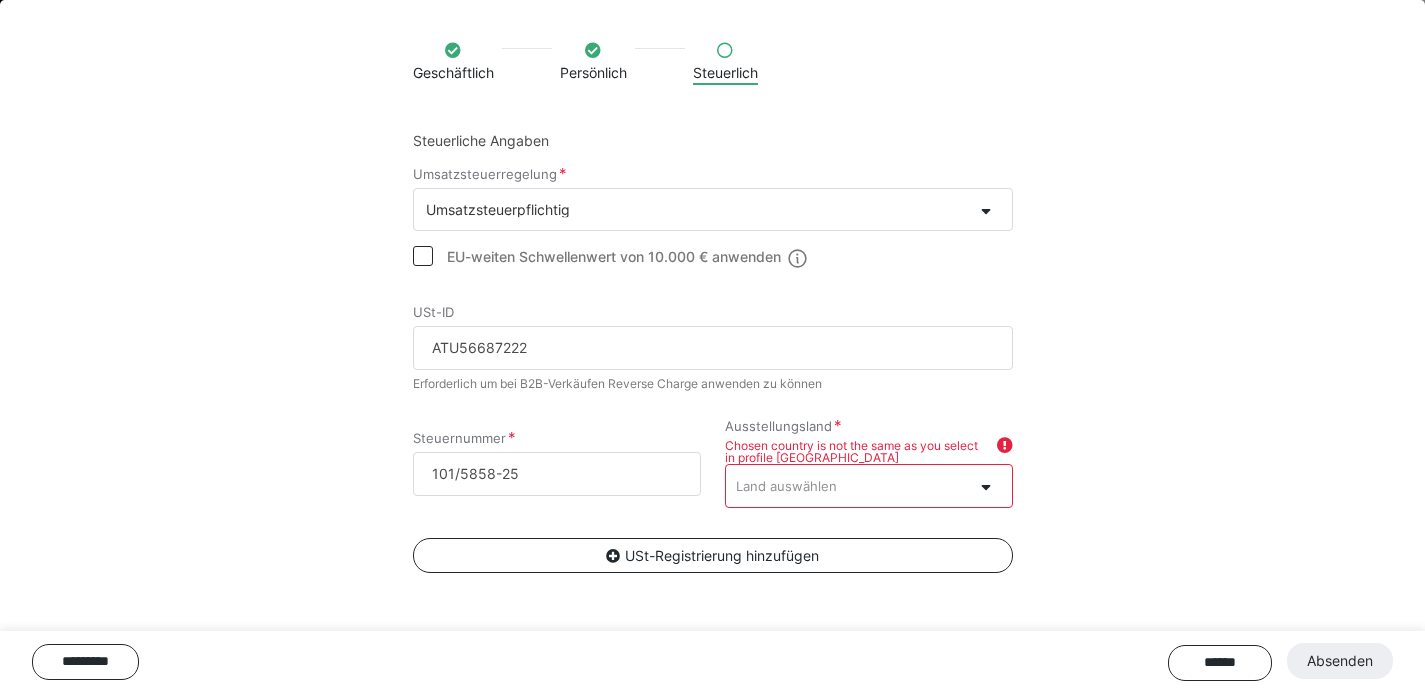 click at bounding box center (1005, 450) 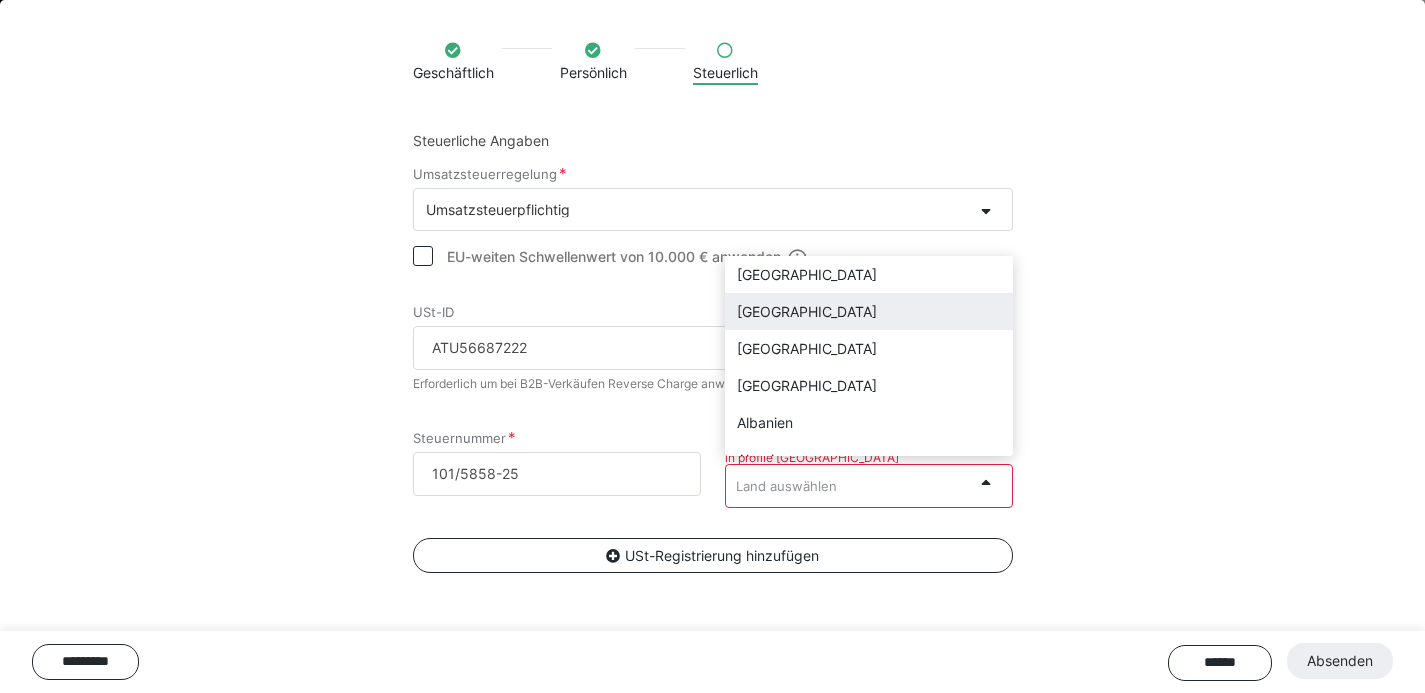 click on "Österreich" at bounding box center (869, 311) 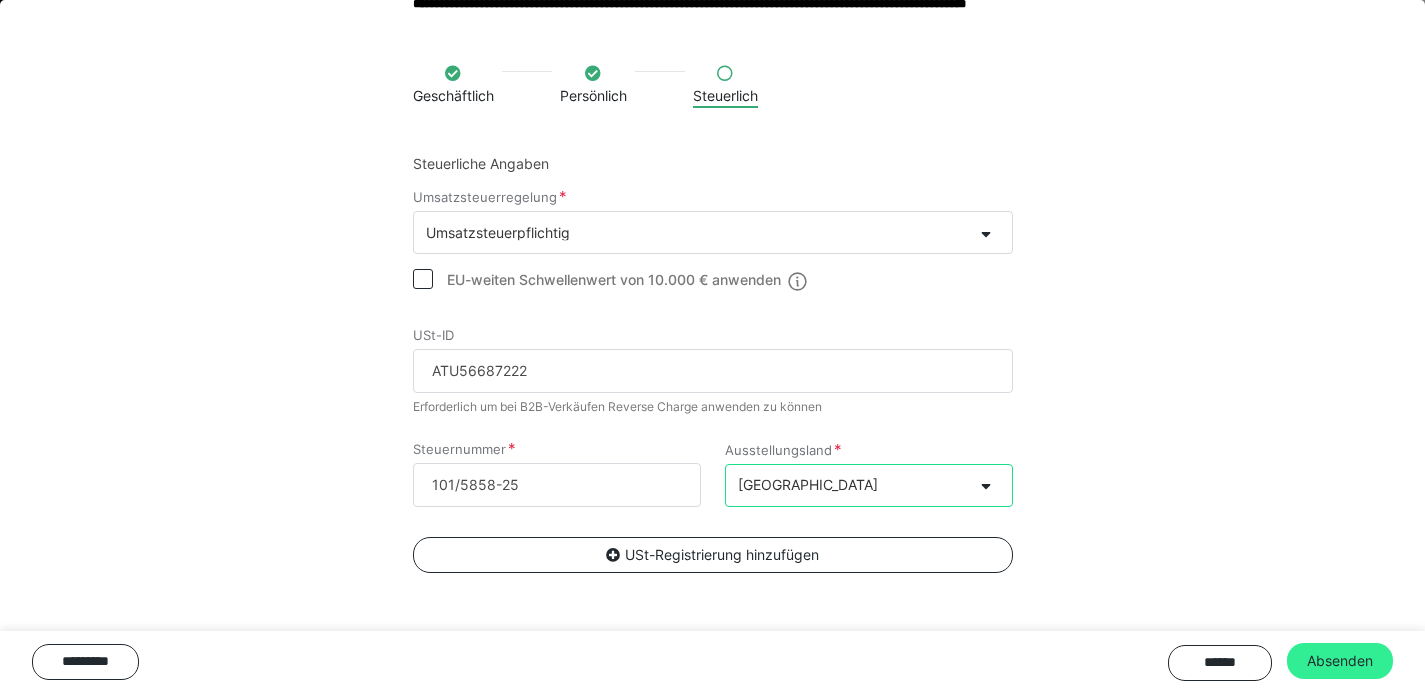 click on "Absenden" at bounding box center [1340, 661] 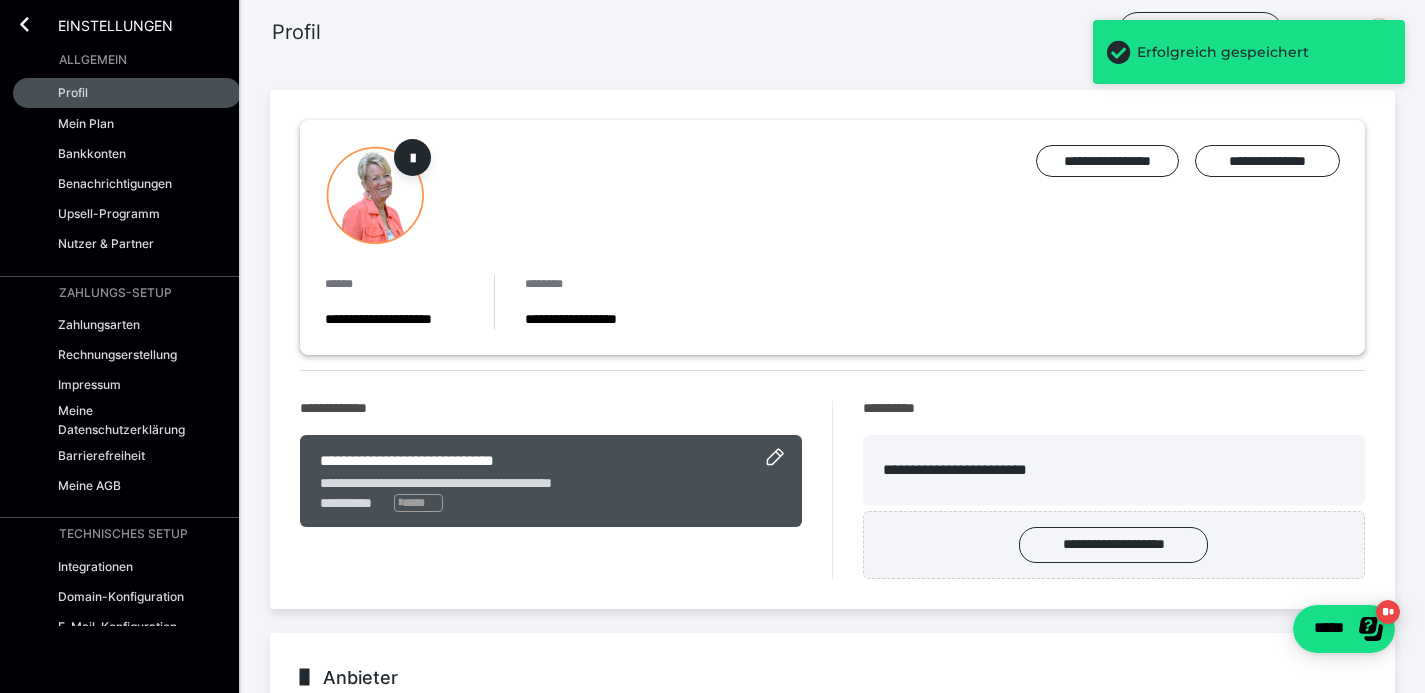 click on "**********" at bounding box center (1188, 195) 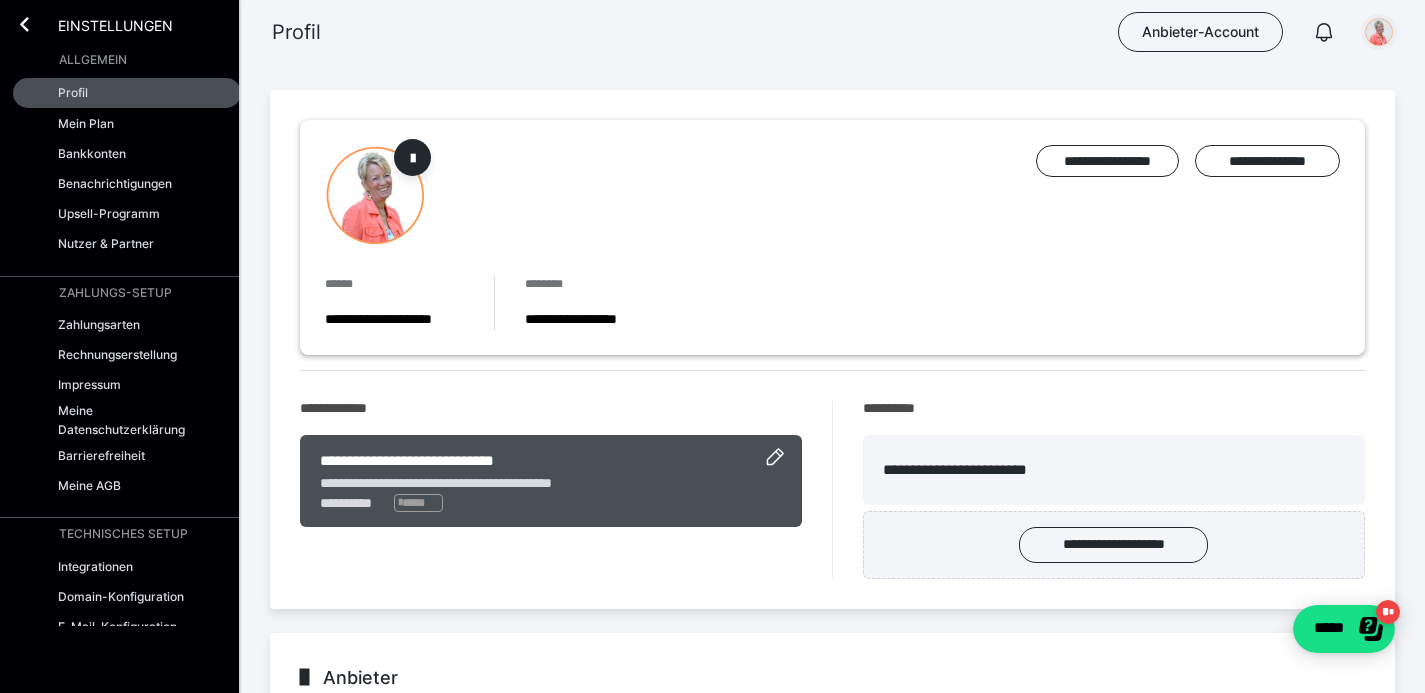 click at bounding box center (1379, 32) 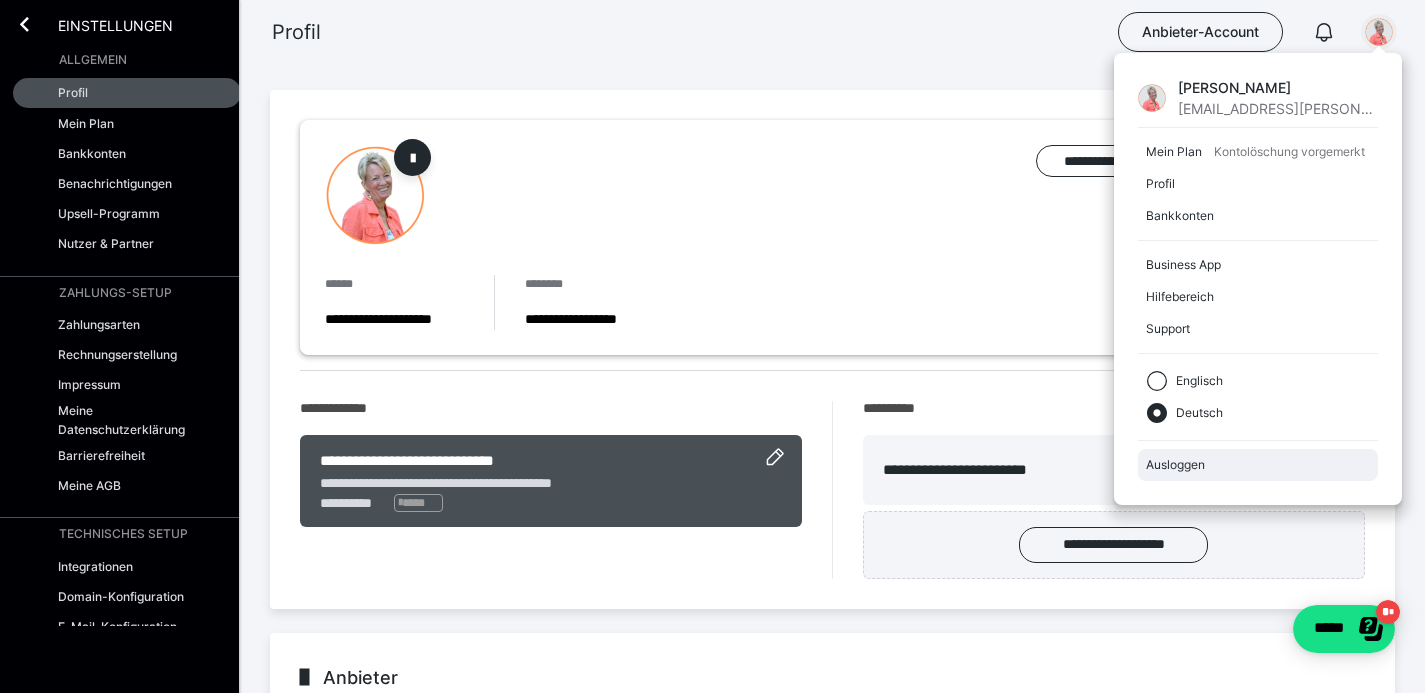 click on "Ausloggen" at bounding box center (1258, 465) 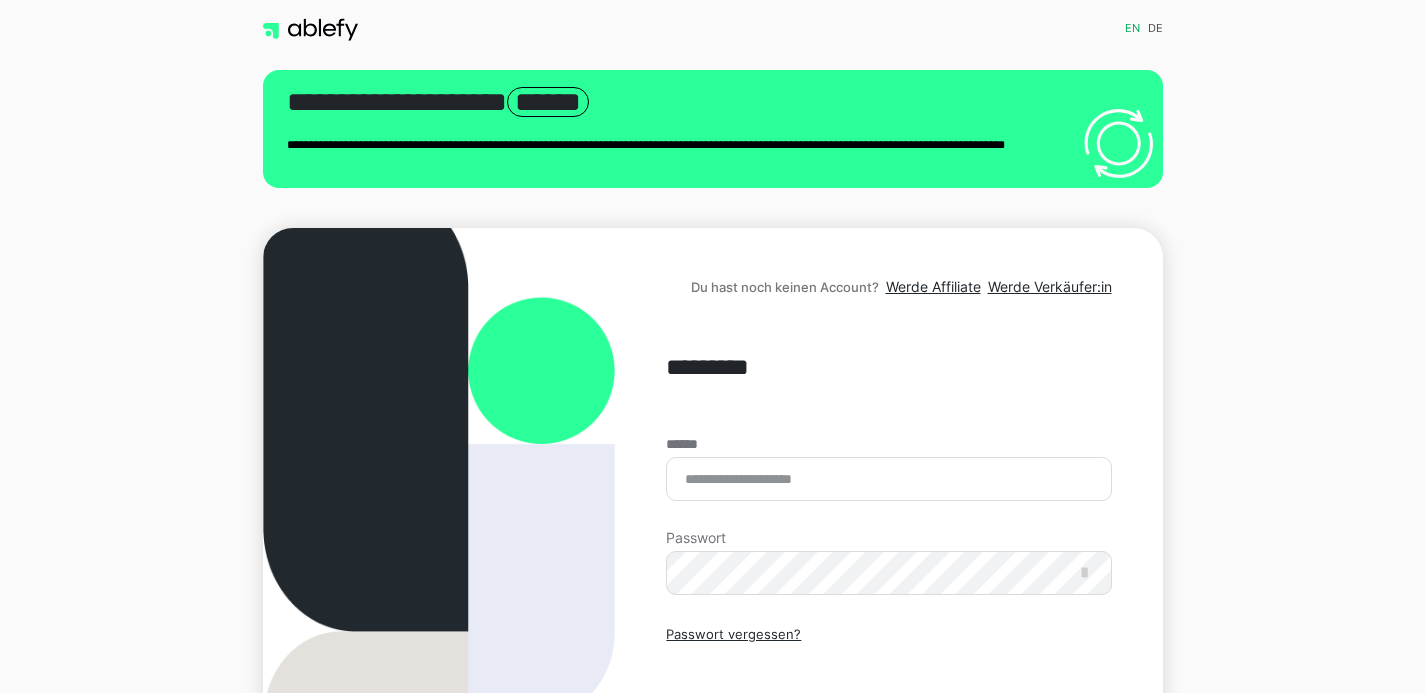 scroll, scrollTop: 0, scrollLeft: 0, axis: both 